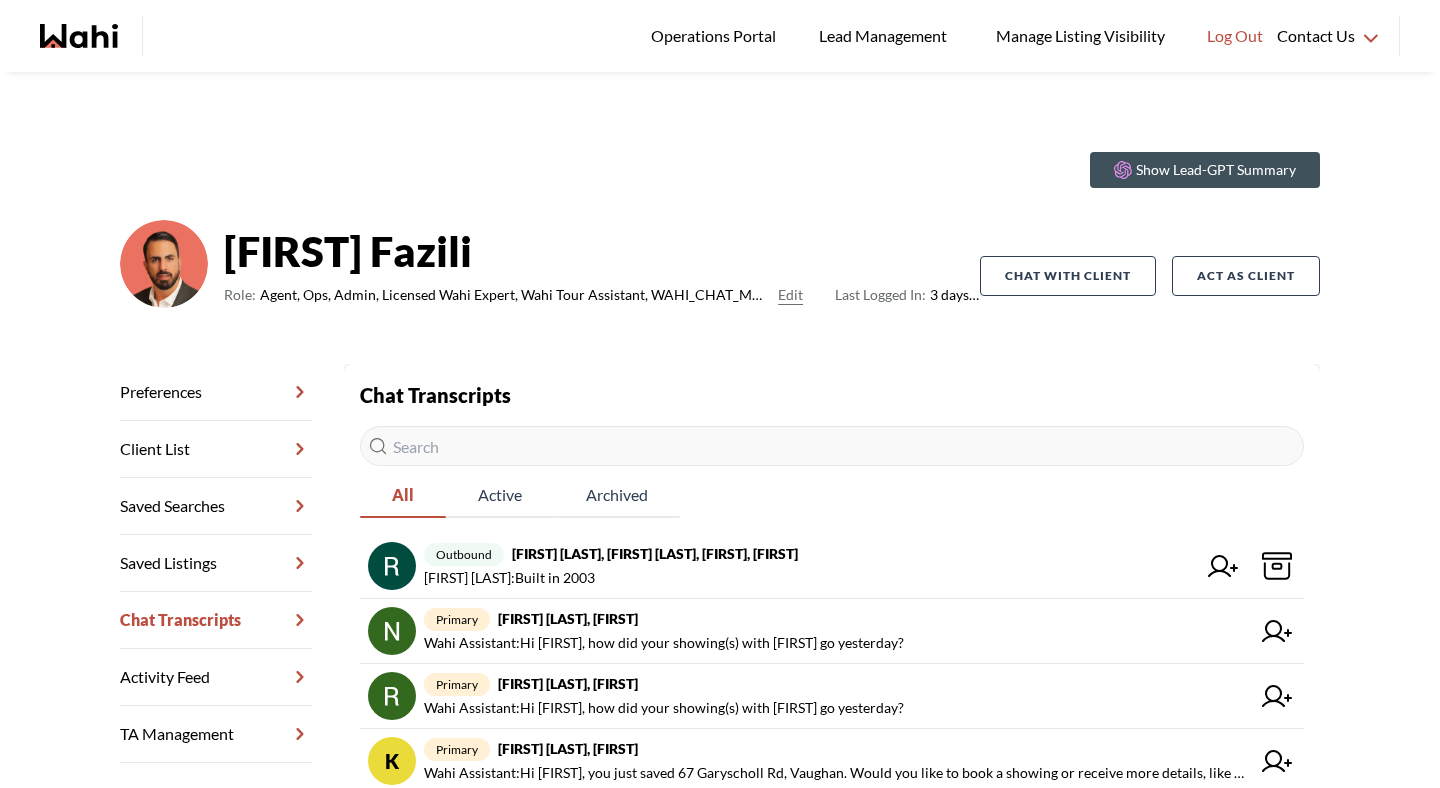 scroll, scrollTop: 0, scrollLeft: 0, axis: both 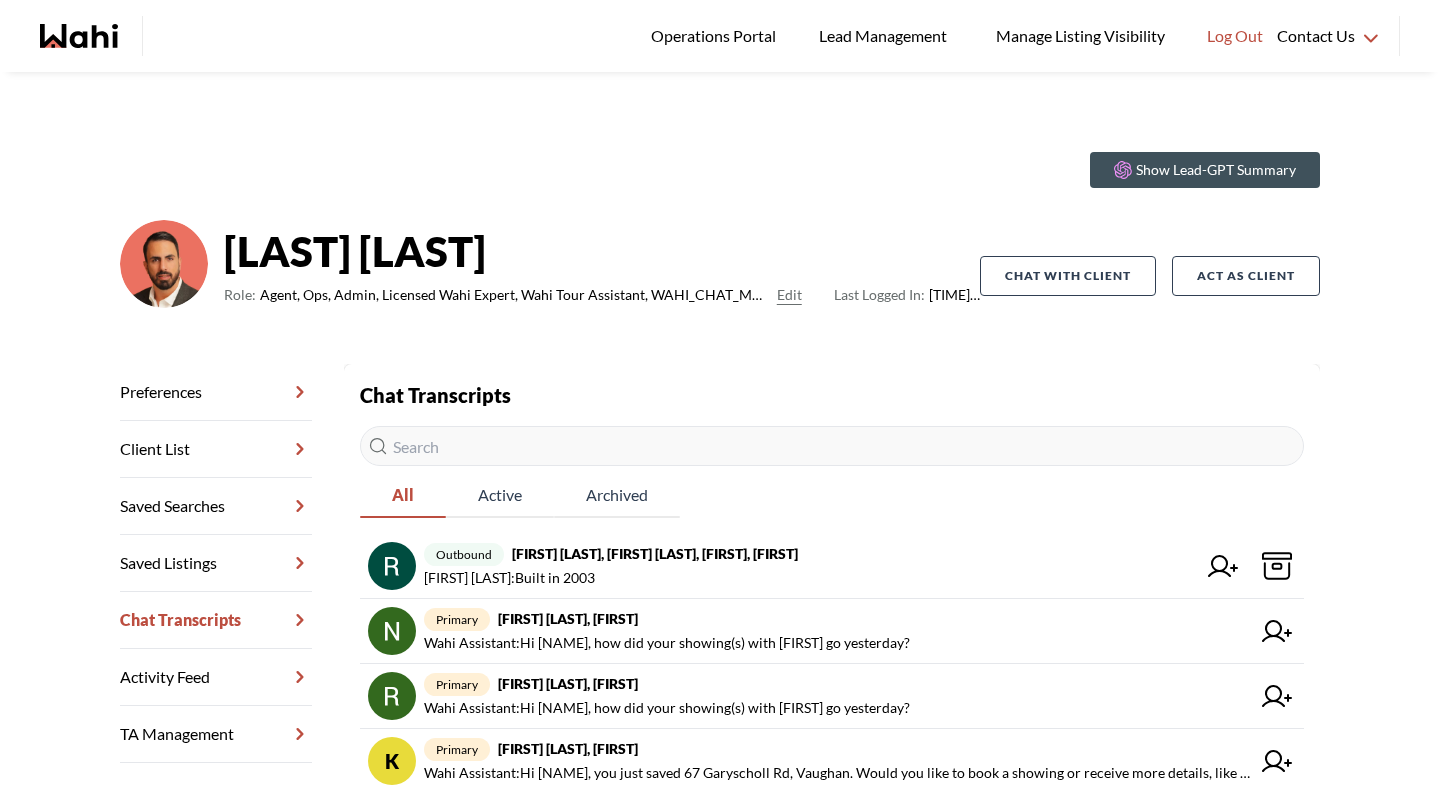 click at bounding box center [832, 446] 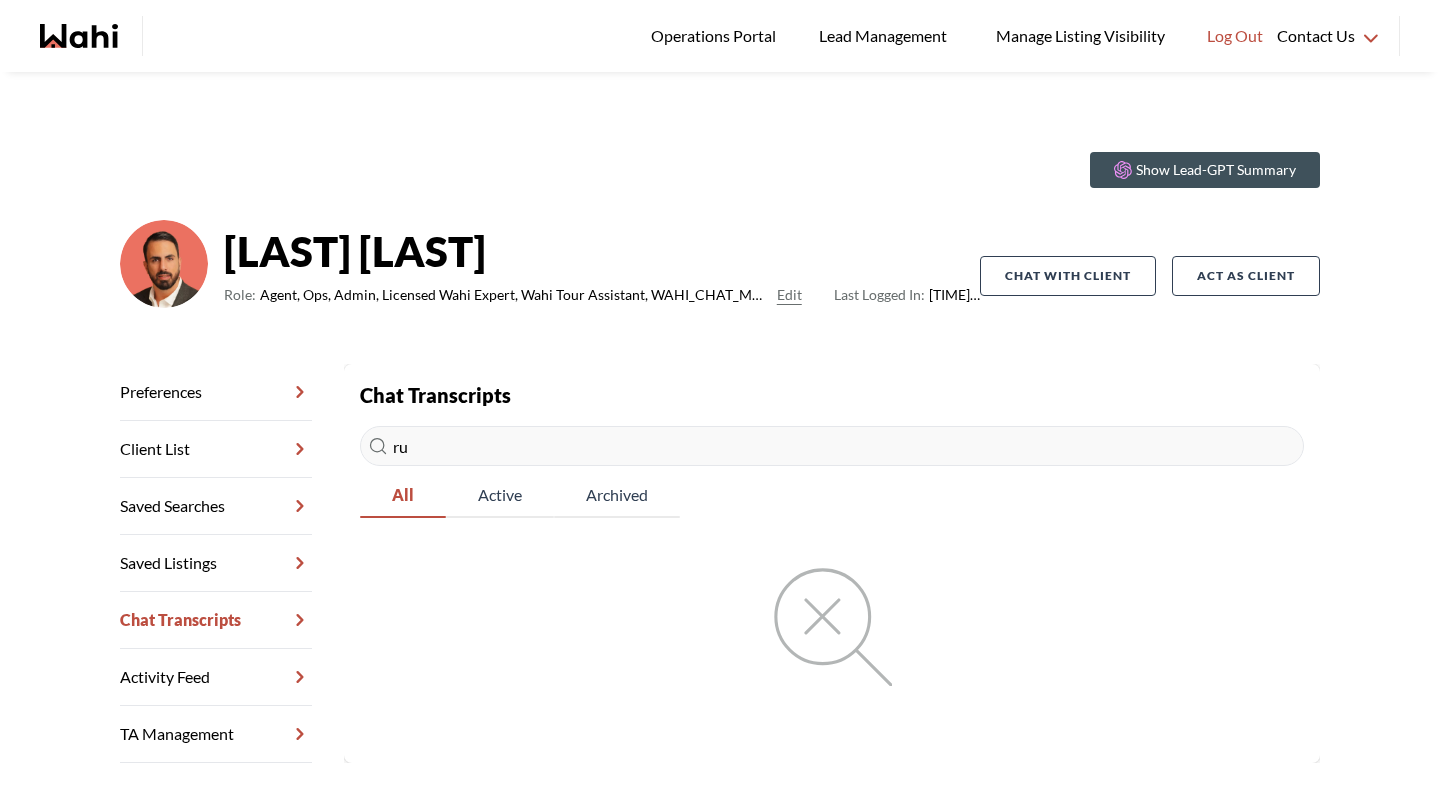 type on "r" 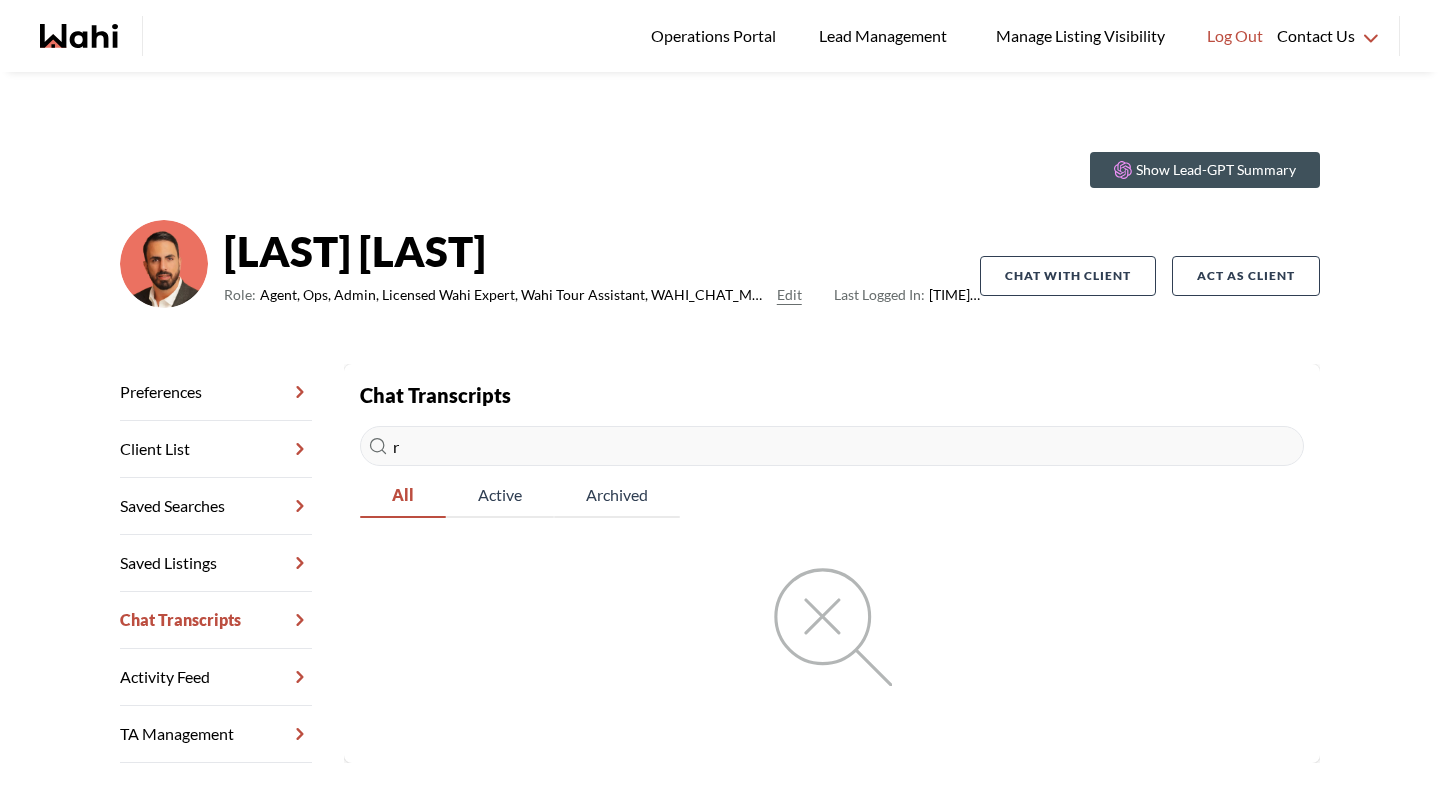 type 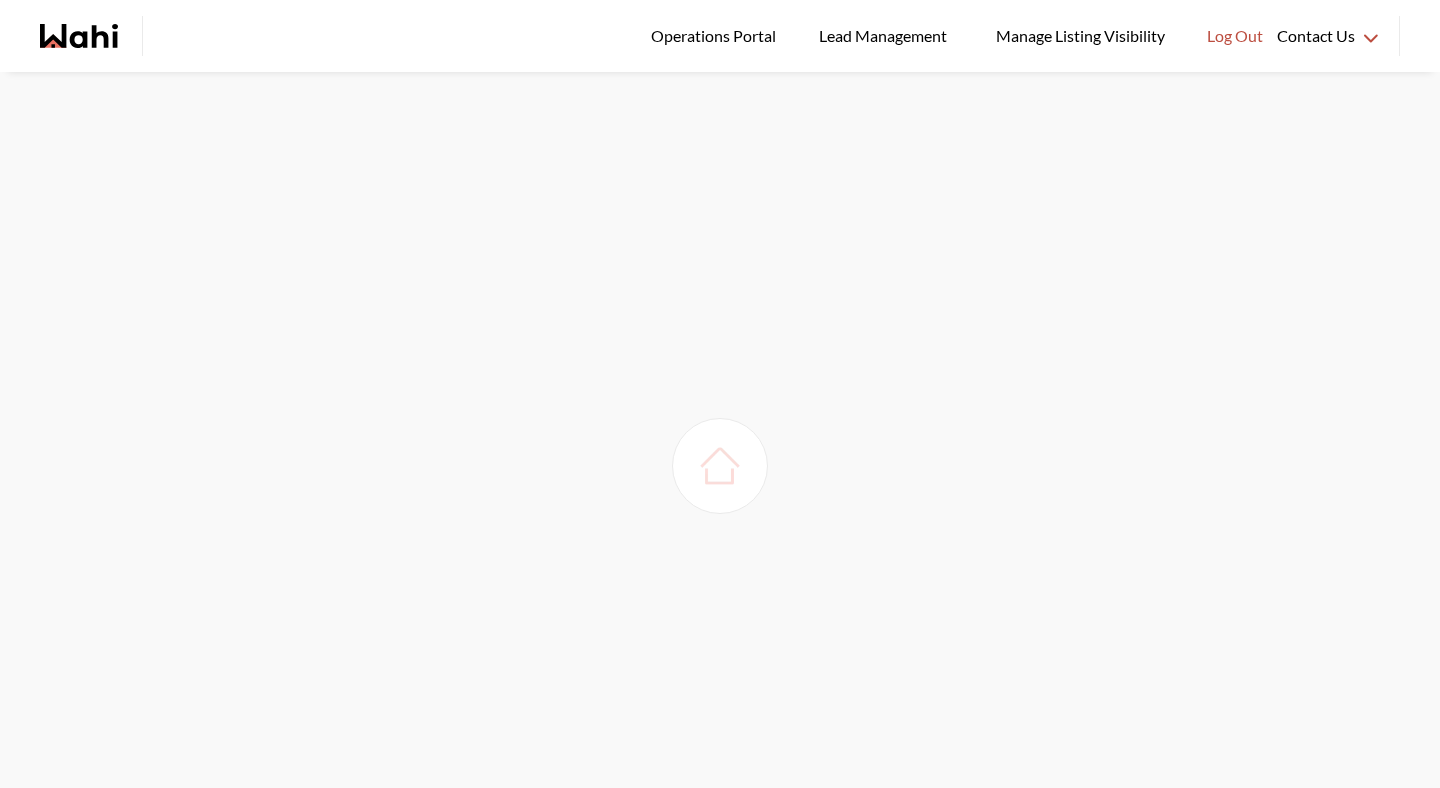 scroll, scrollTop: 0, scrollLeft: 0, axis: both 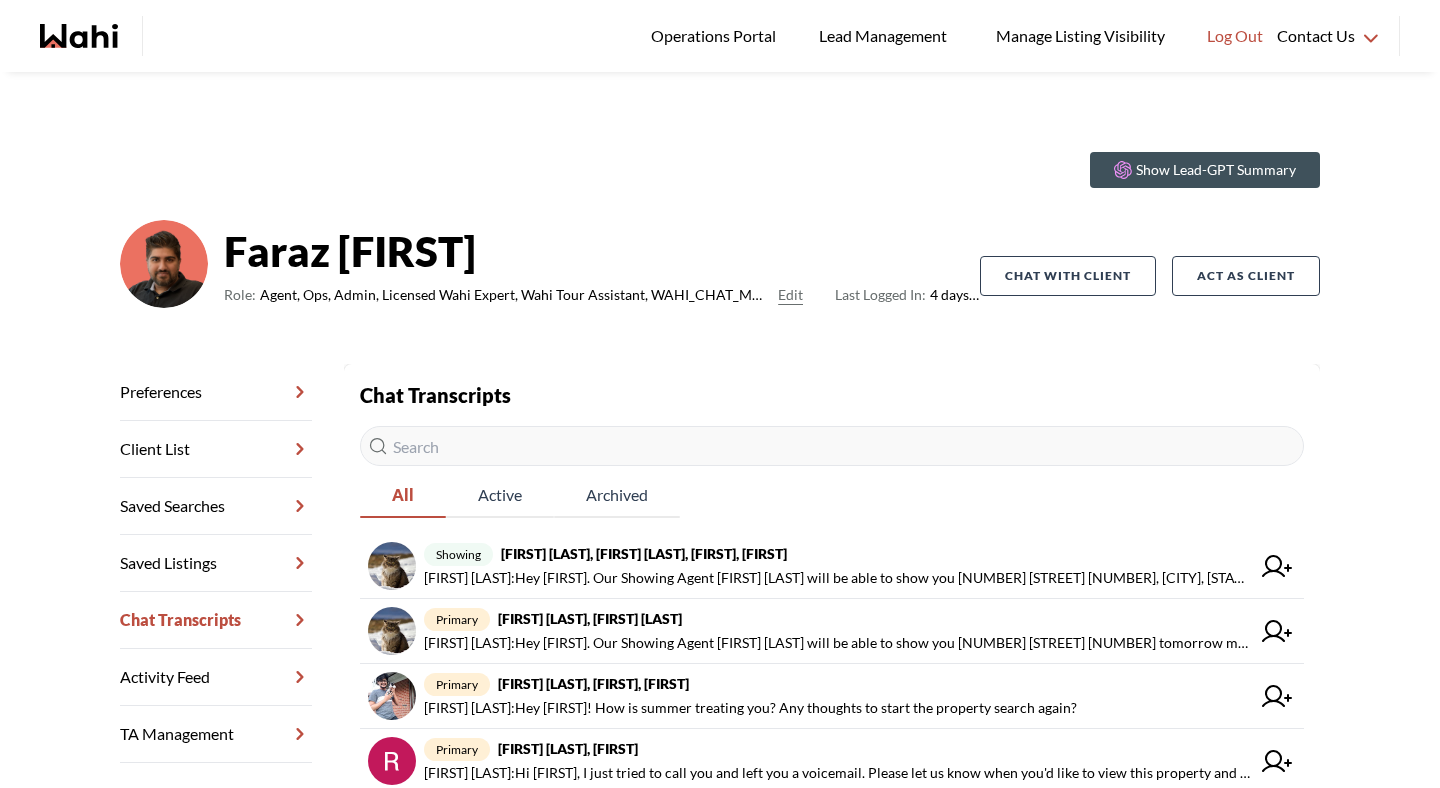 click at bounding box center [832, 446] 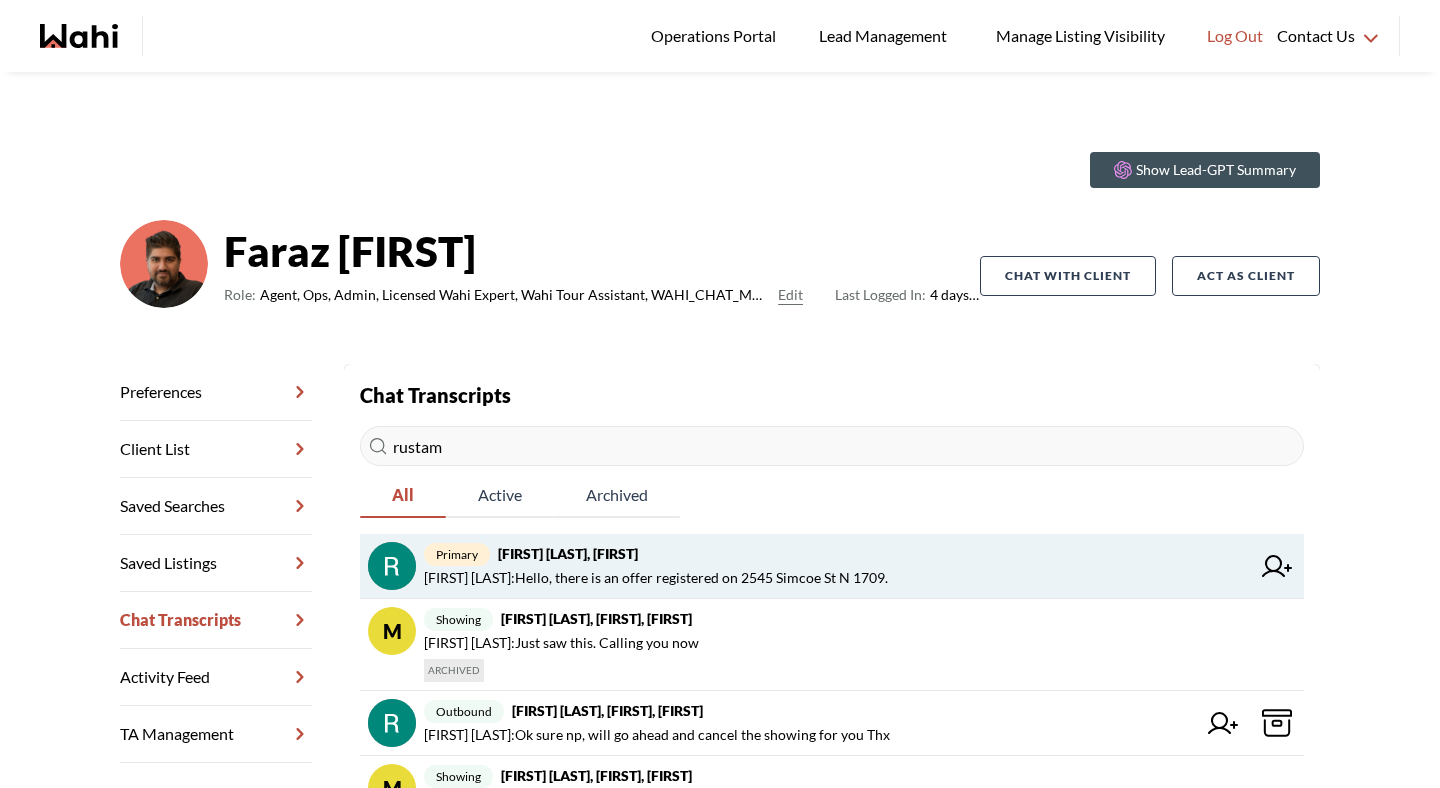 type on "rustam" 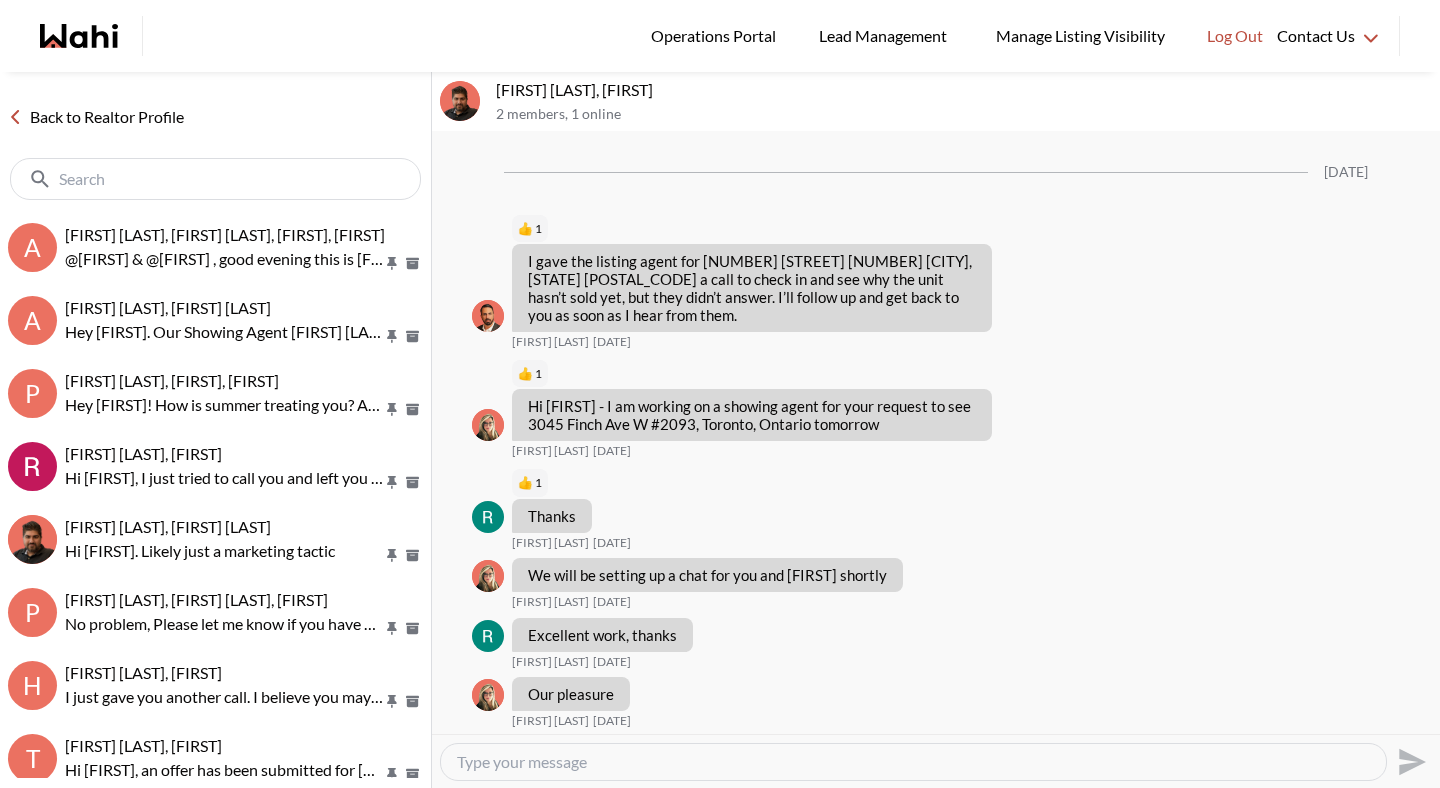 scroll, scrollTop: 1922, scrollLeft: 0, axis: vertical 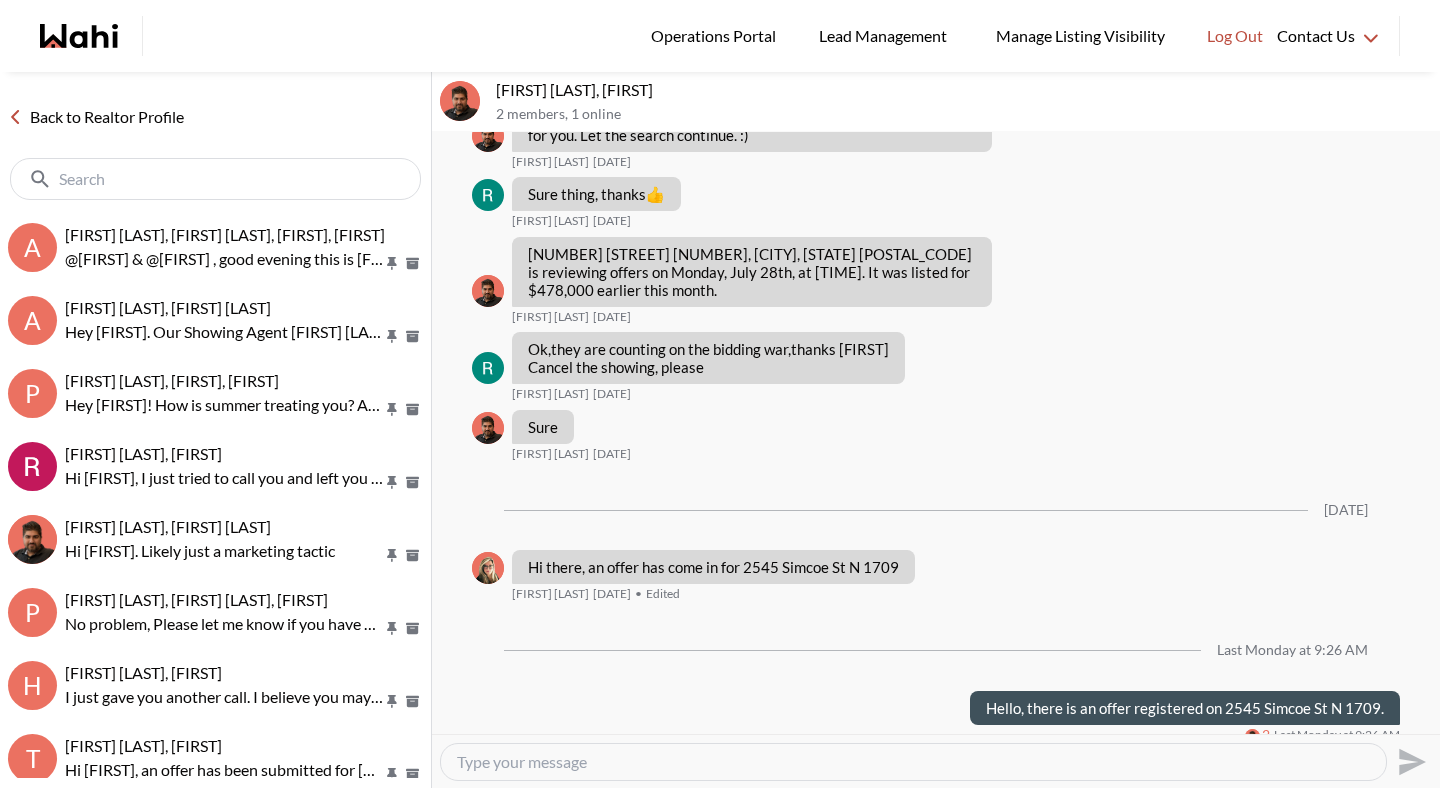 click at bounding box center [913, 762] 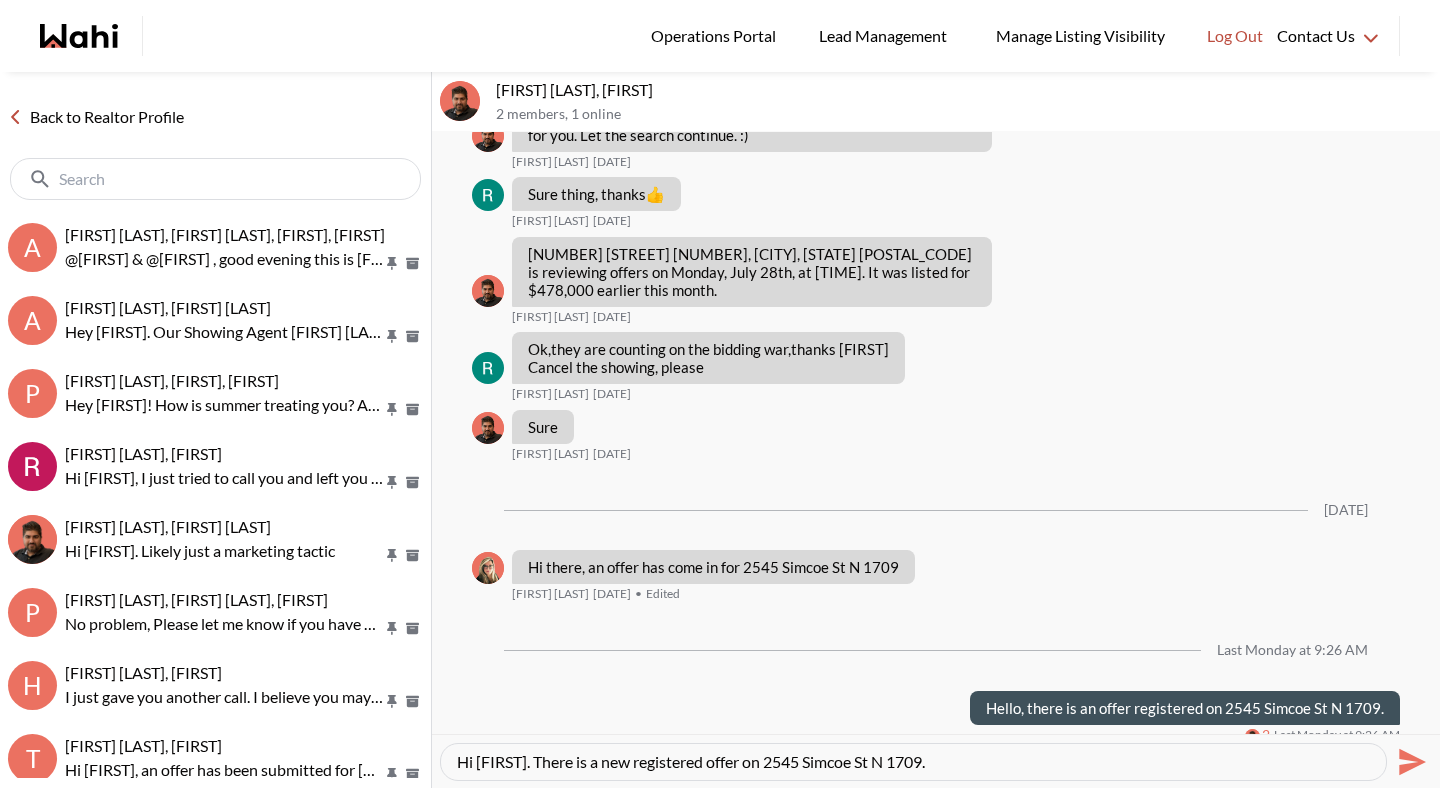 type on "Hi Rustam. There is a new registered offer on 2545 Simcoe St N 1709." 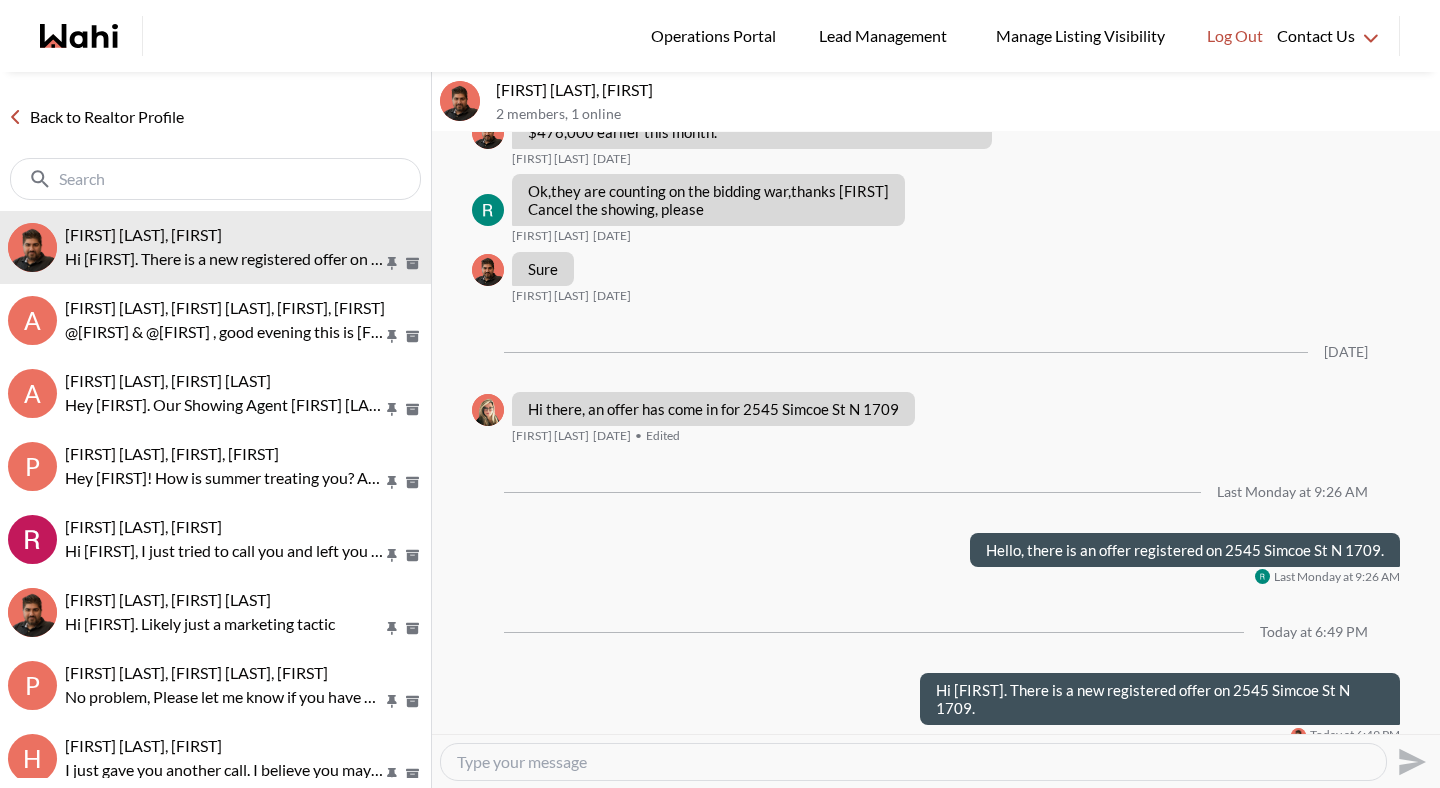 scroll, scrollTop: 2079, scrollLeft: 0, axis: vertical 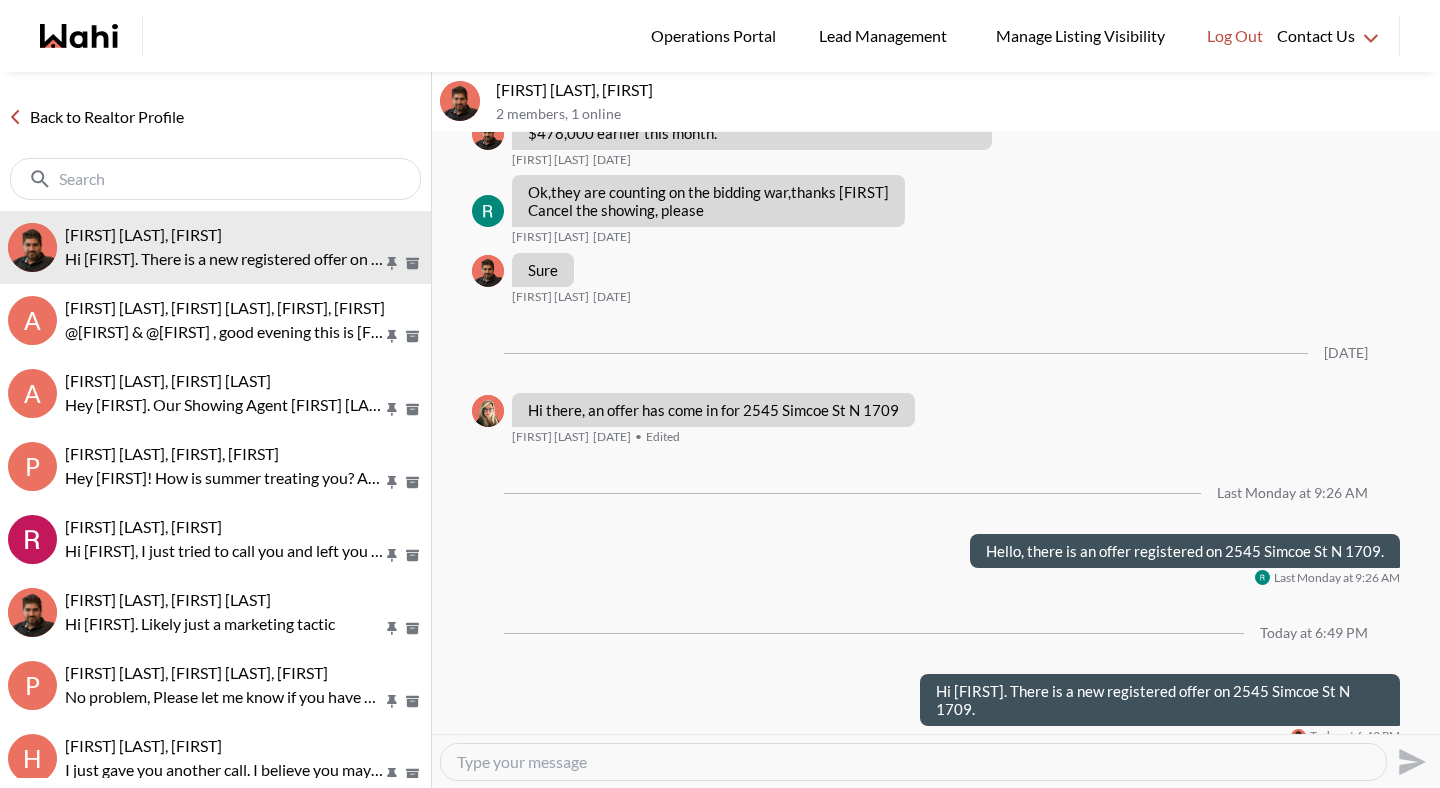 click on "Back to Realtor Profile" at bounding box center (96, 117) 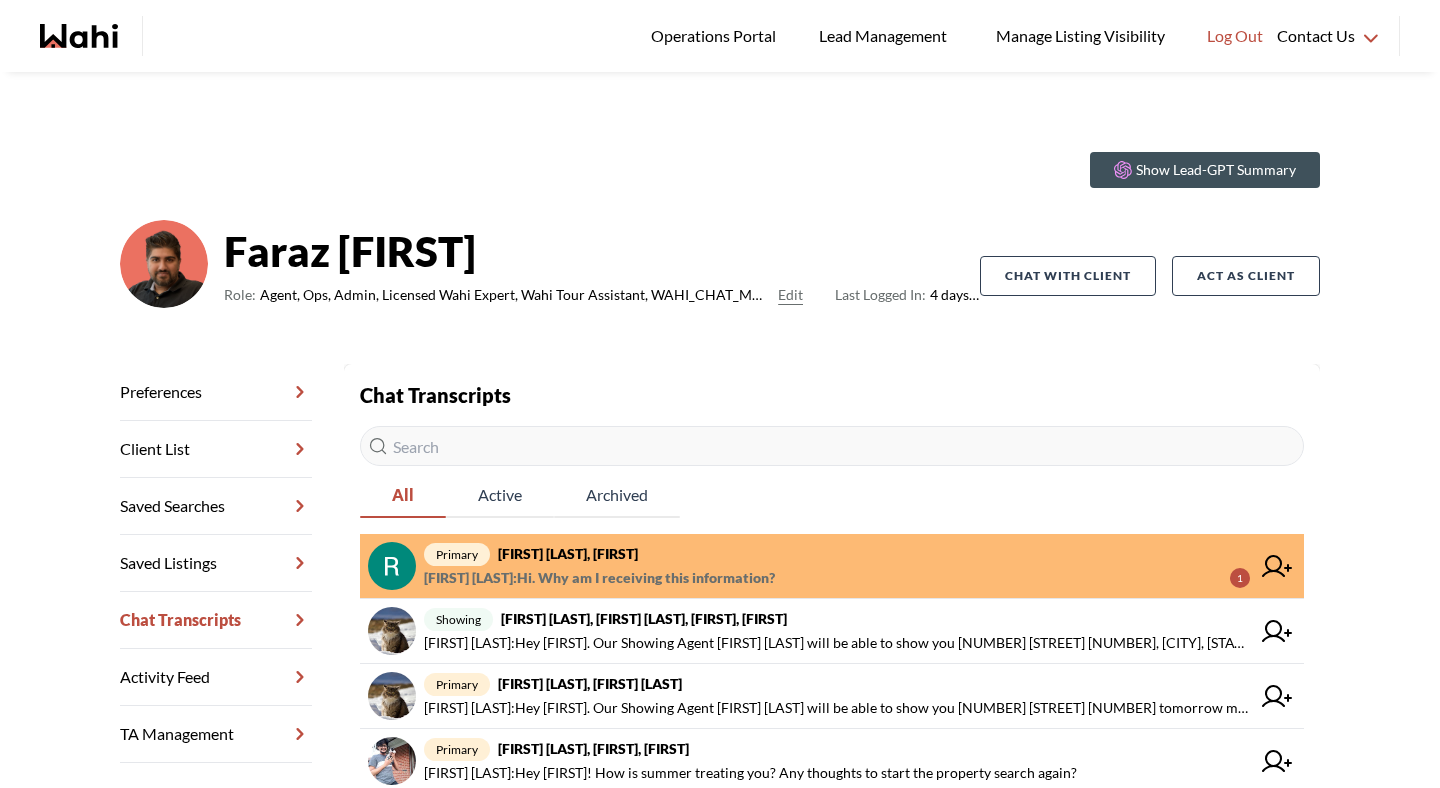 click on "primary Rustam Mamanazarau, Faraz" at bounding box center [837, 554] 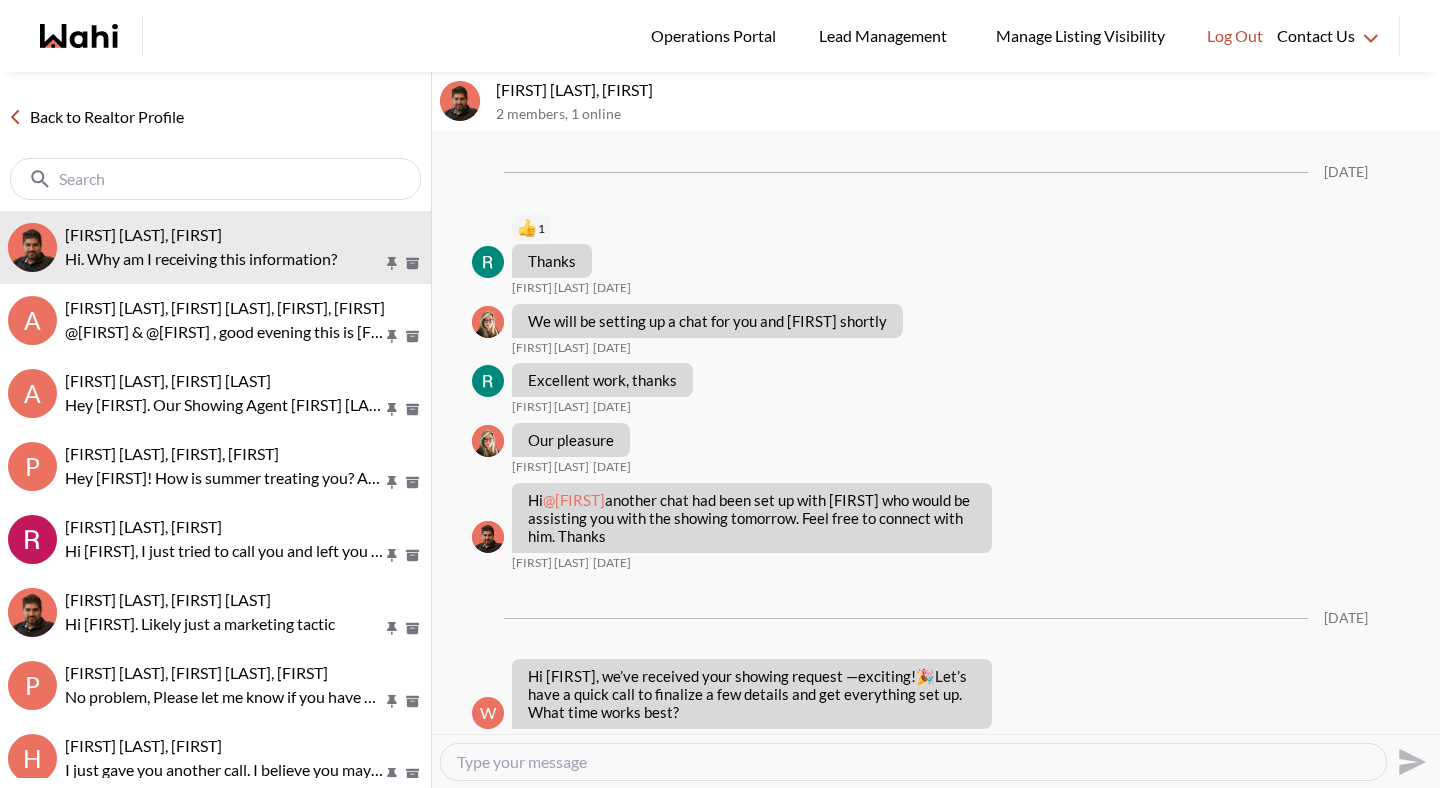 scroll, scrollTop: 2002, scrollLeft: 0, axis: vertical 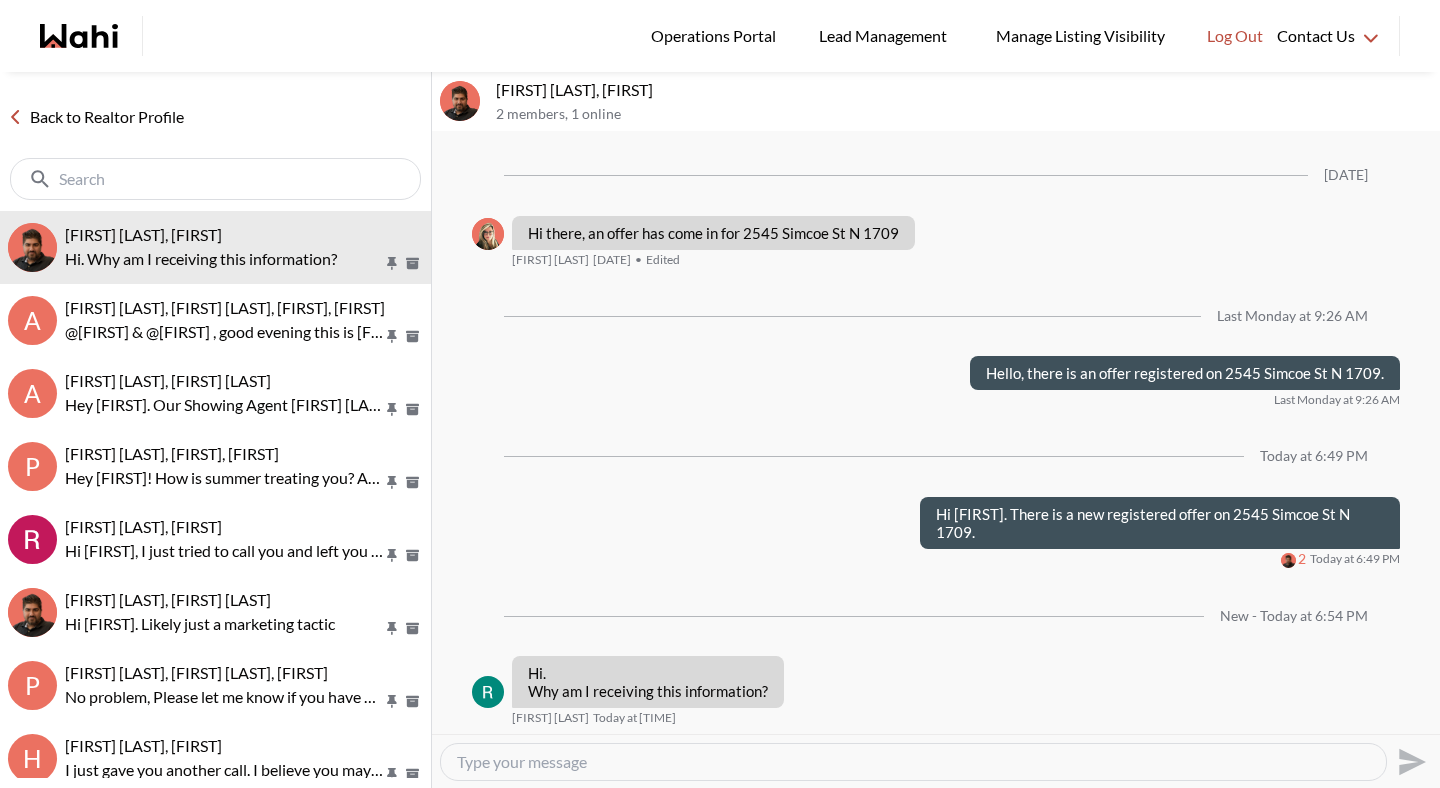 click at bounding box center [913, 762] 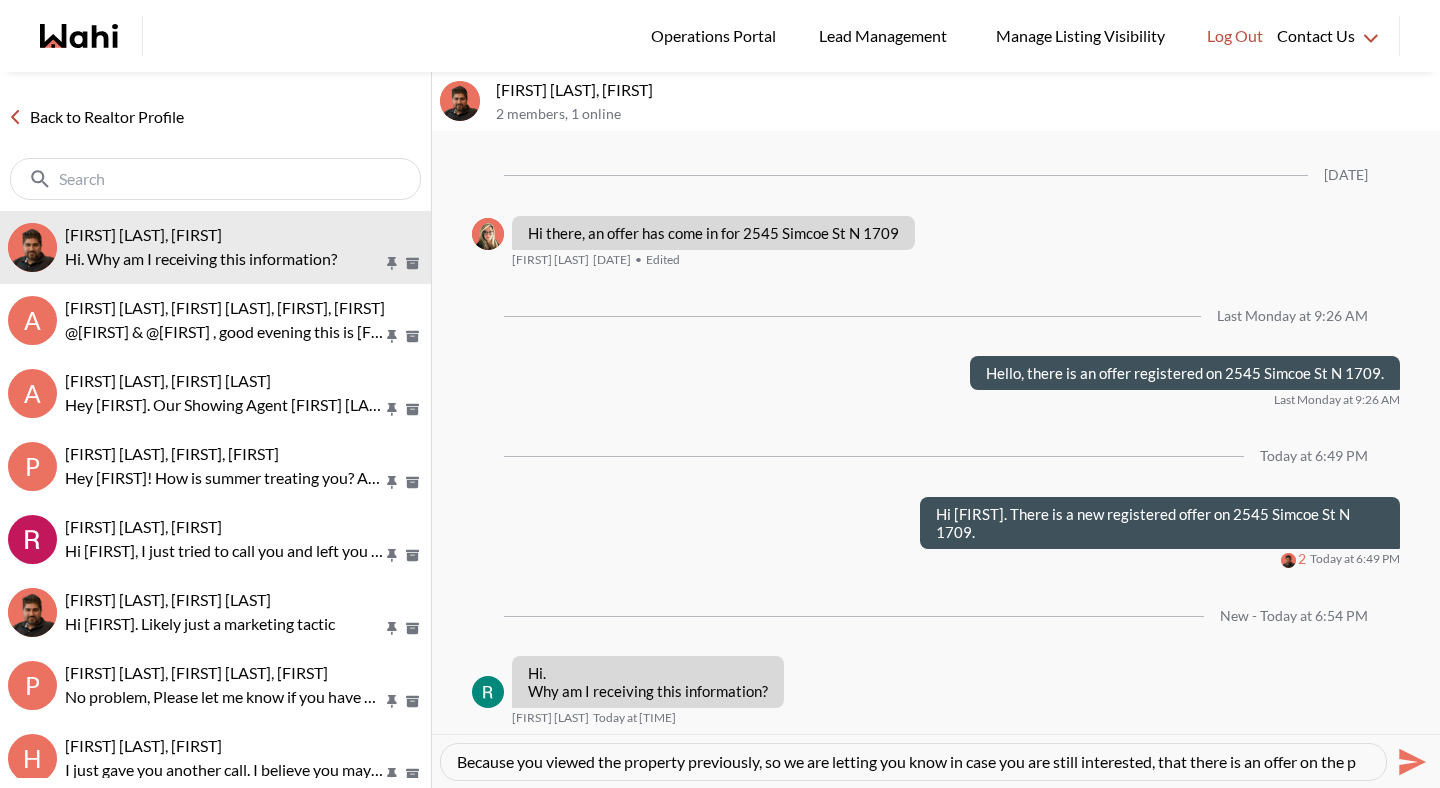 scroll, scrollTop: 19, scrollLeft: 0, axis: vertical 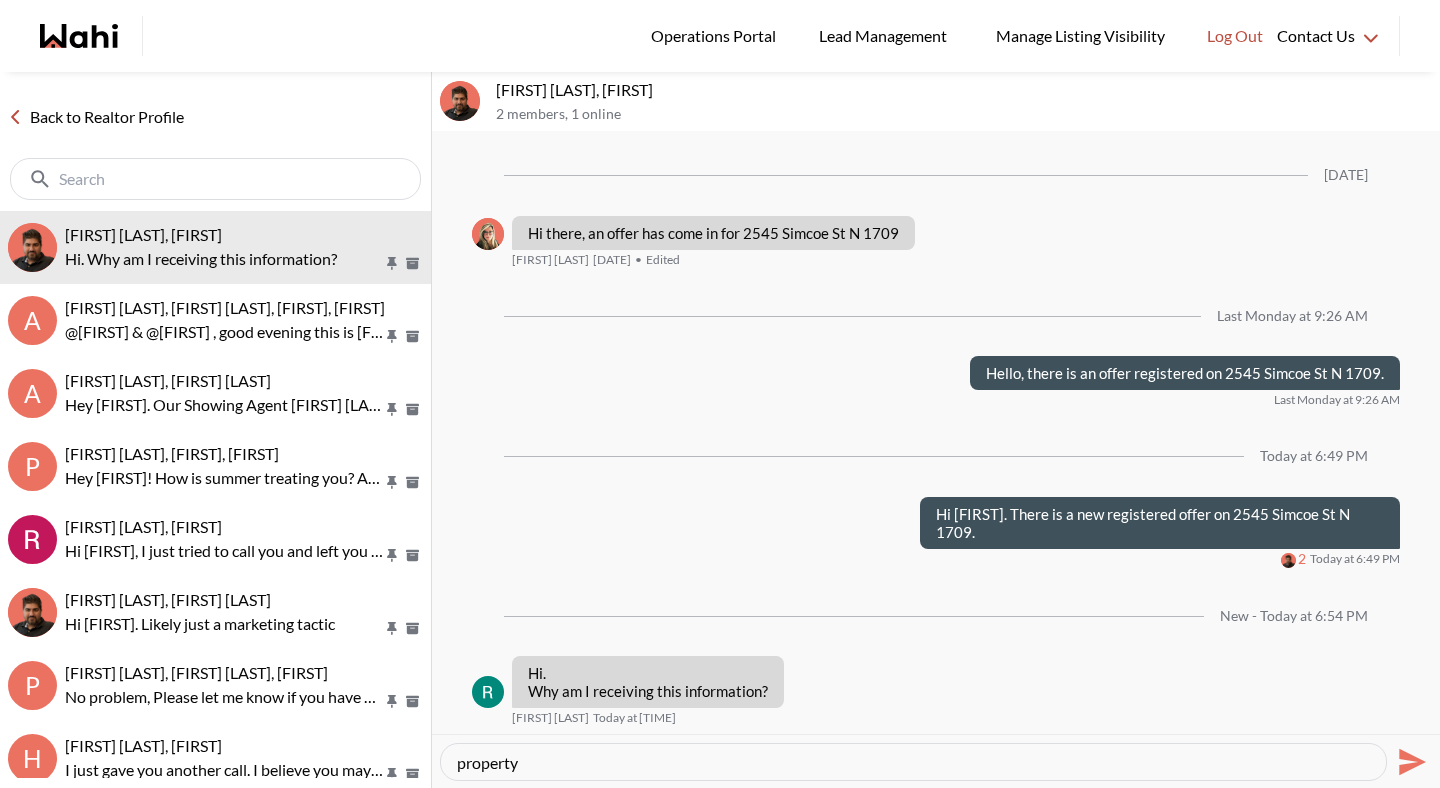type on "Because you viewed the property previously, so we are letting you know in case you are still interested, that there is an offer on the property." 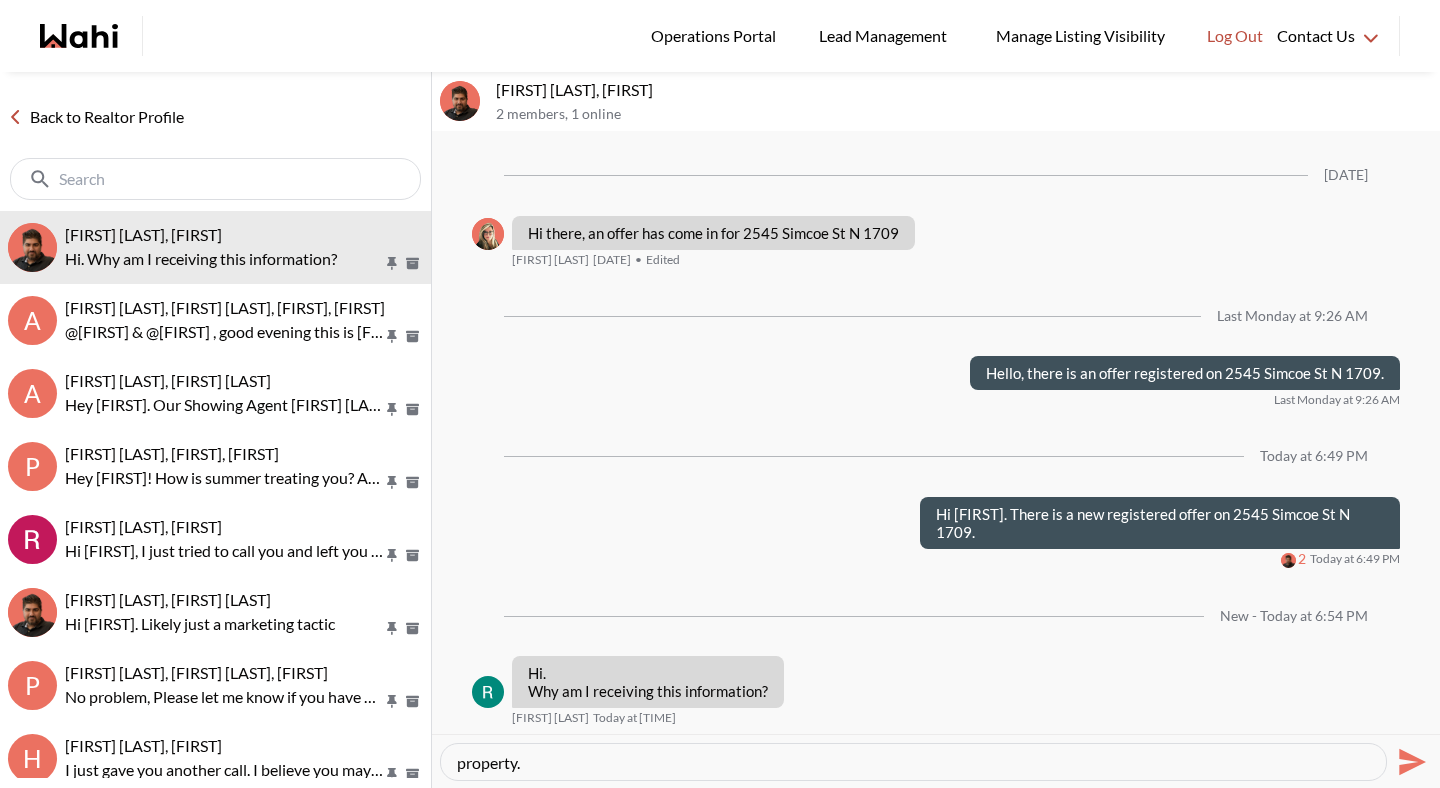 type 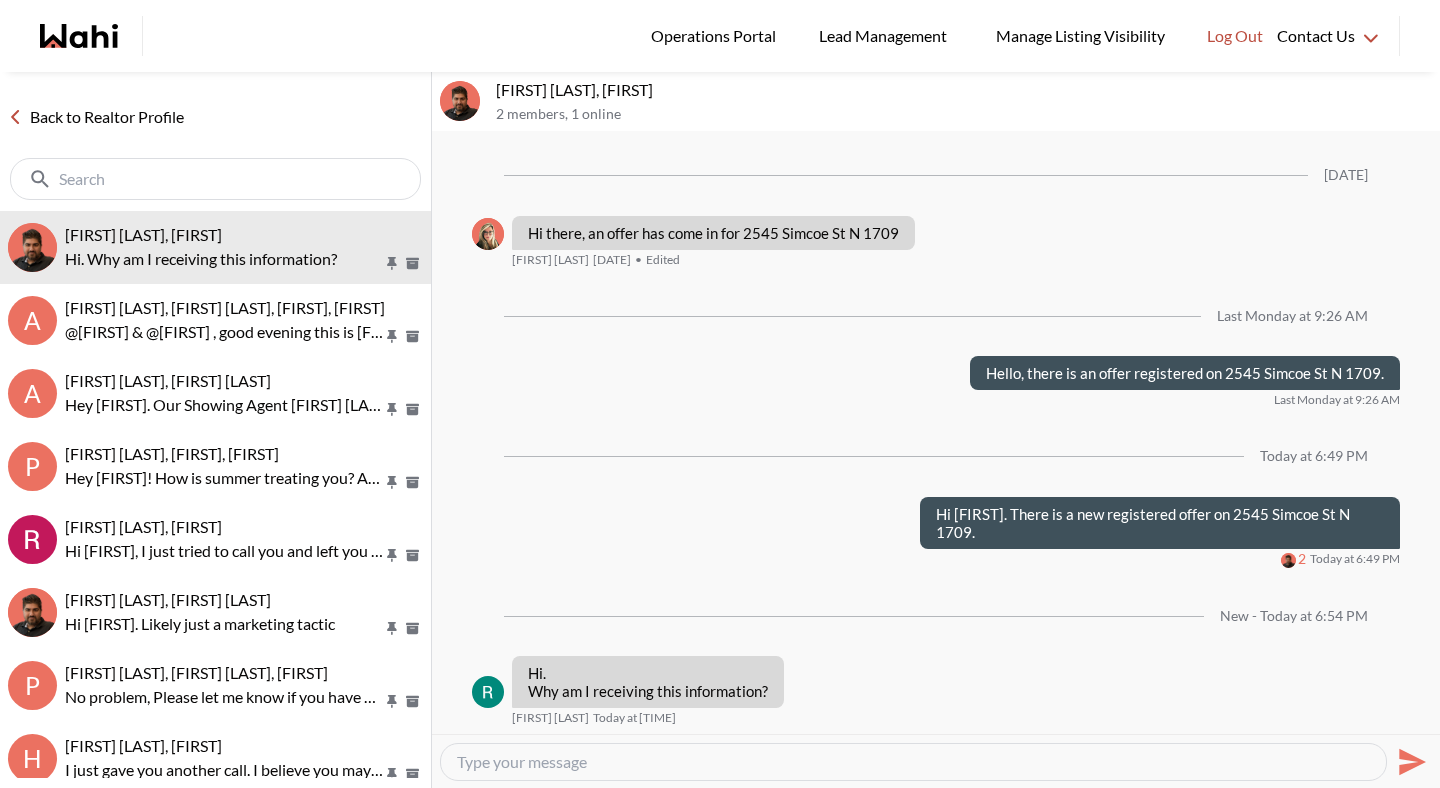 scroll, scrollTop: 2098, scrollLeft: 0, axis: vertical 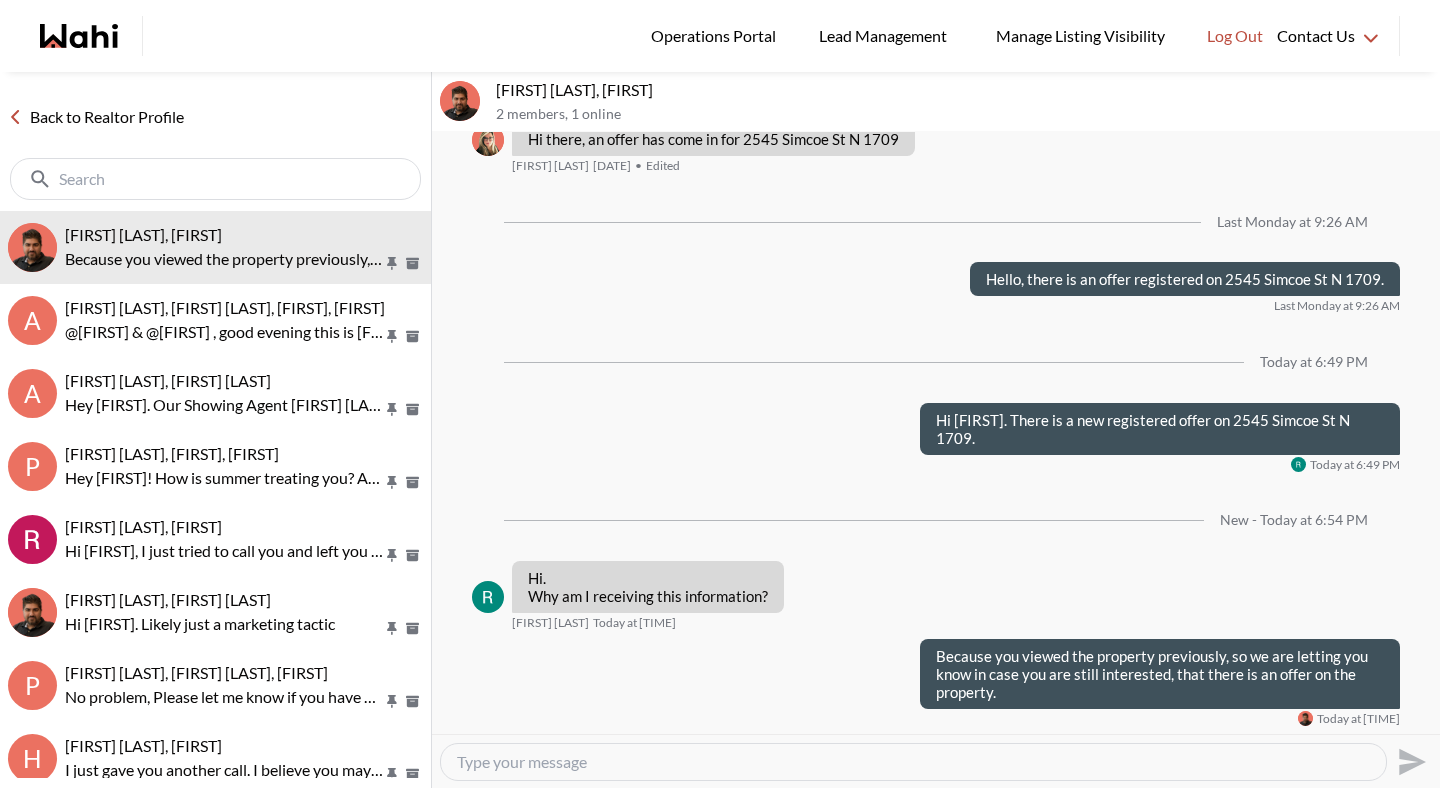 click on "Back to Realtor Profile" at bounding box center [96, 117] 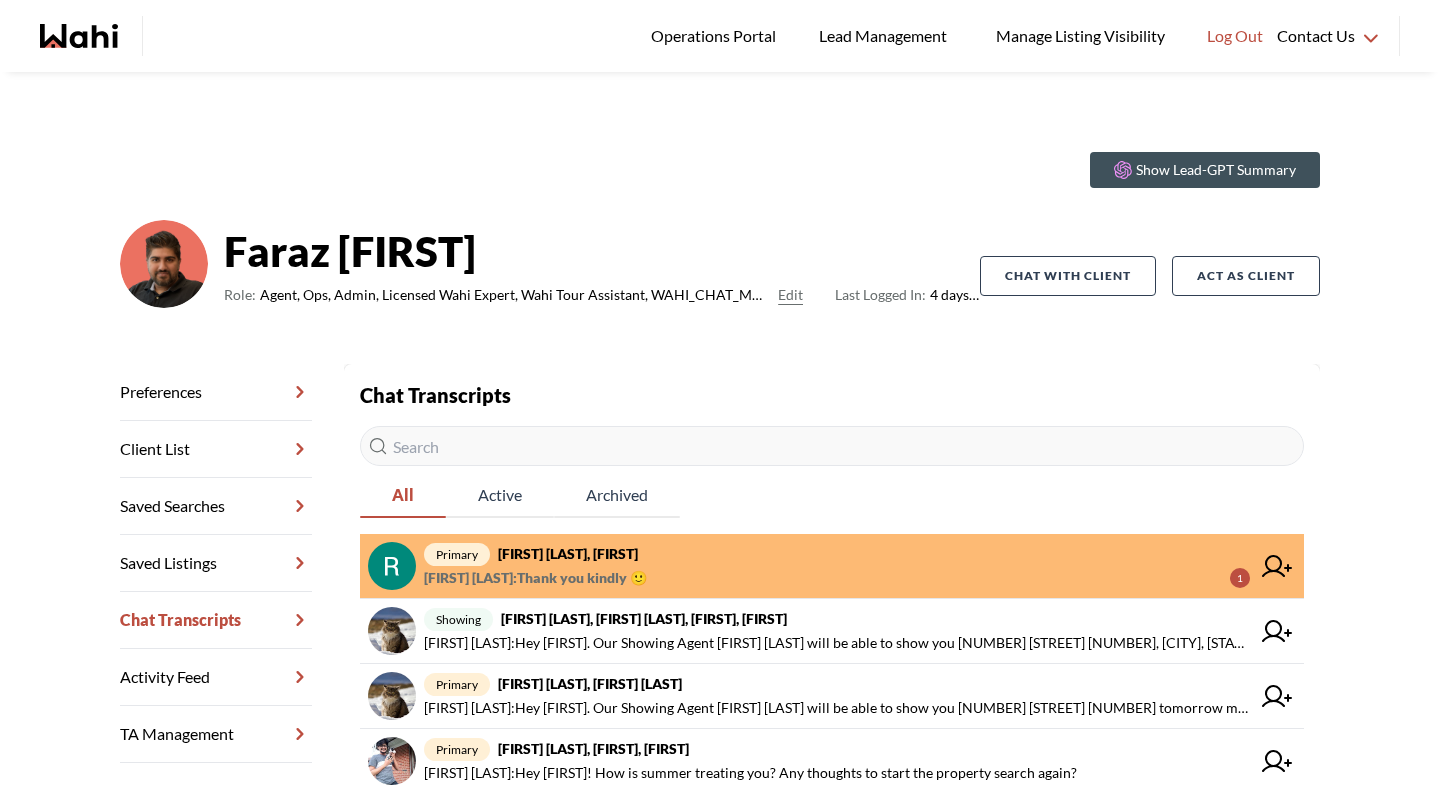 click on "Rustam Mamanazarau :  Thank you kindly 🙂" at bounding box center (535, 578) 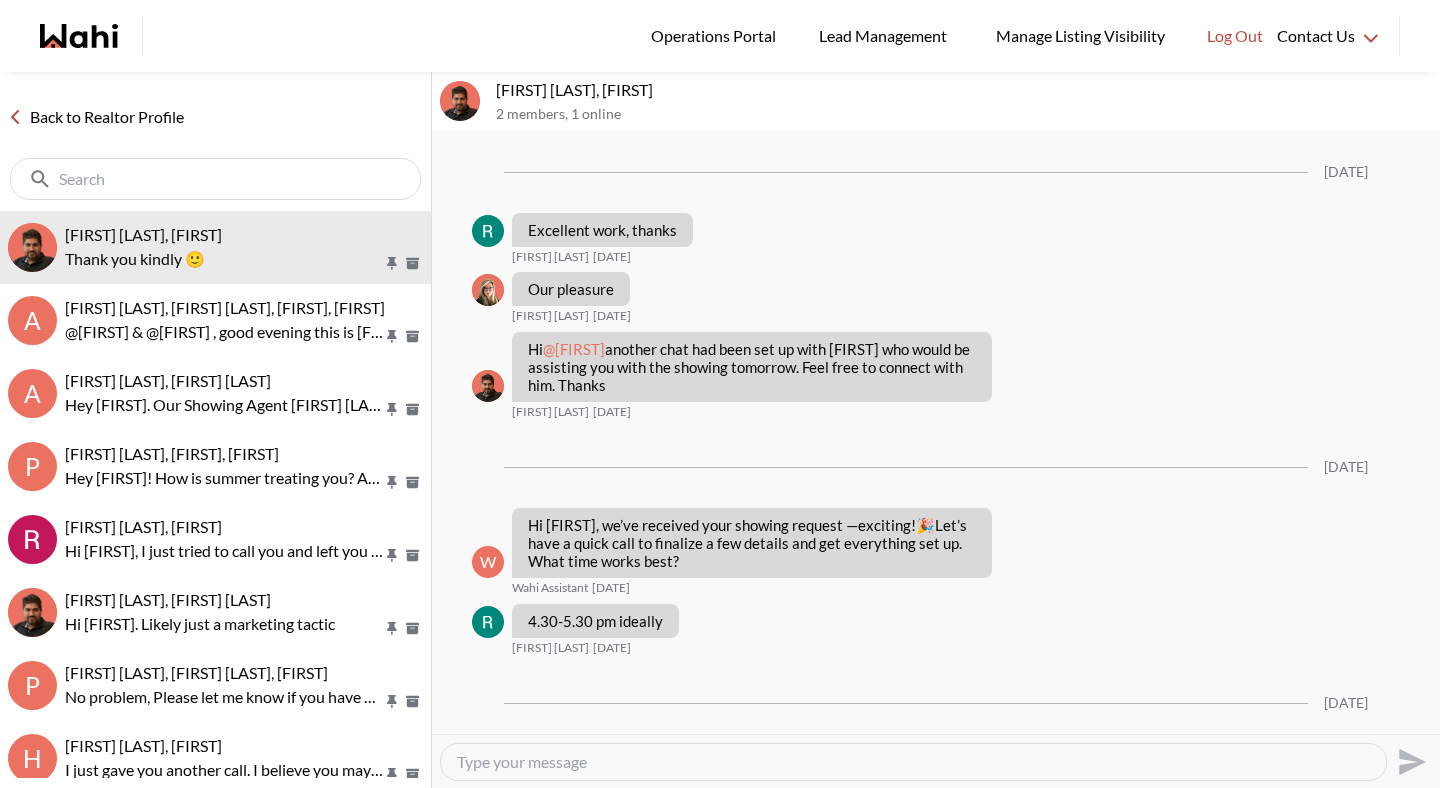 scroll, scrollTop: 2006, scrollLeft: 0, axis: vertical 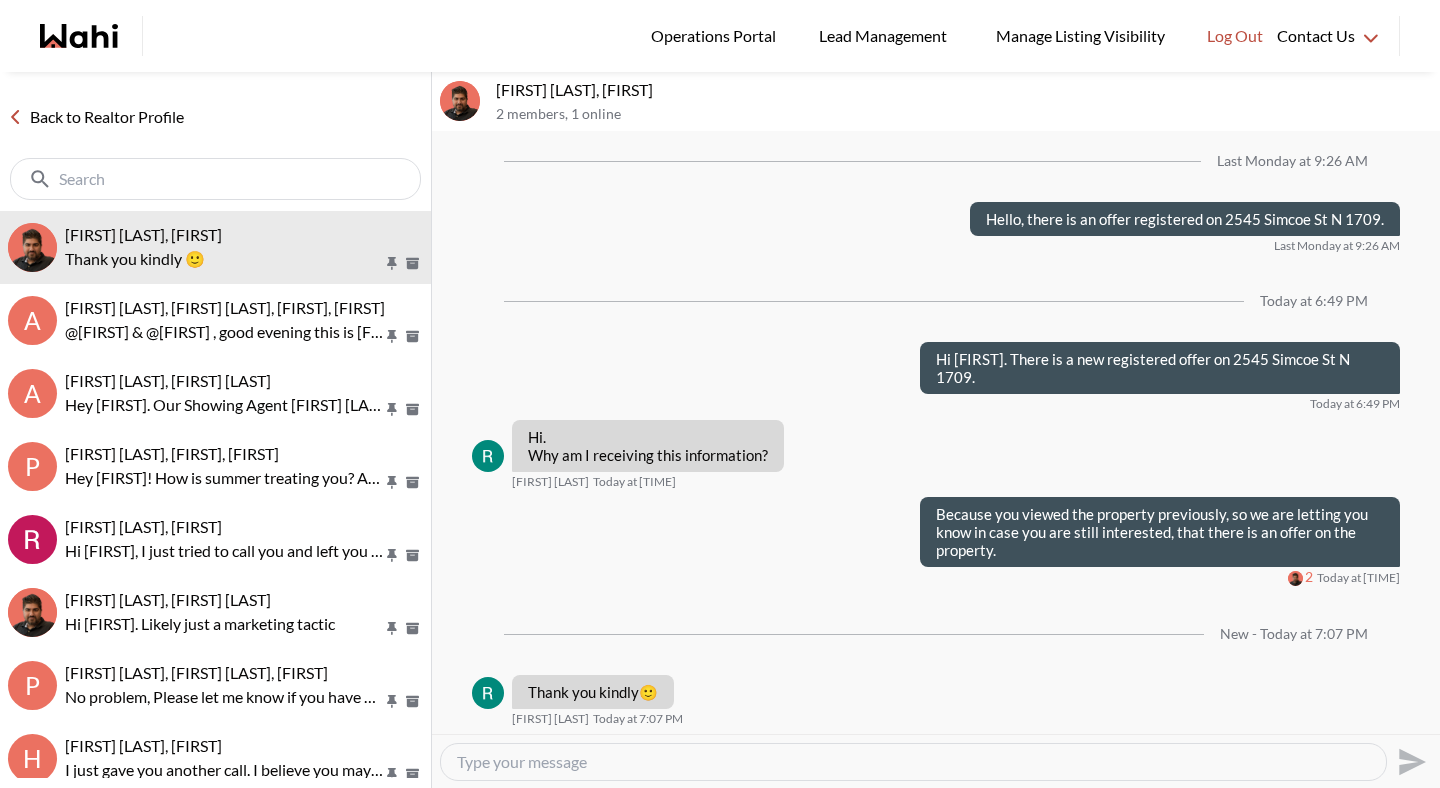 click at bounding box center [913, 762] 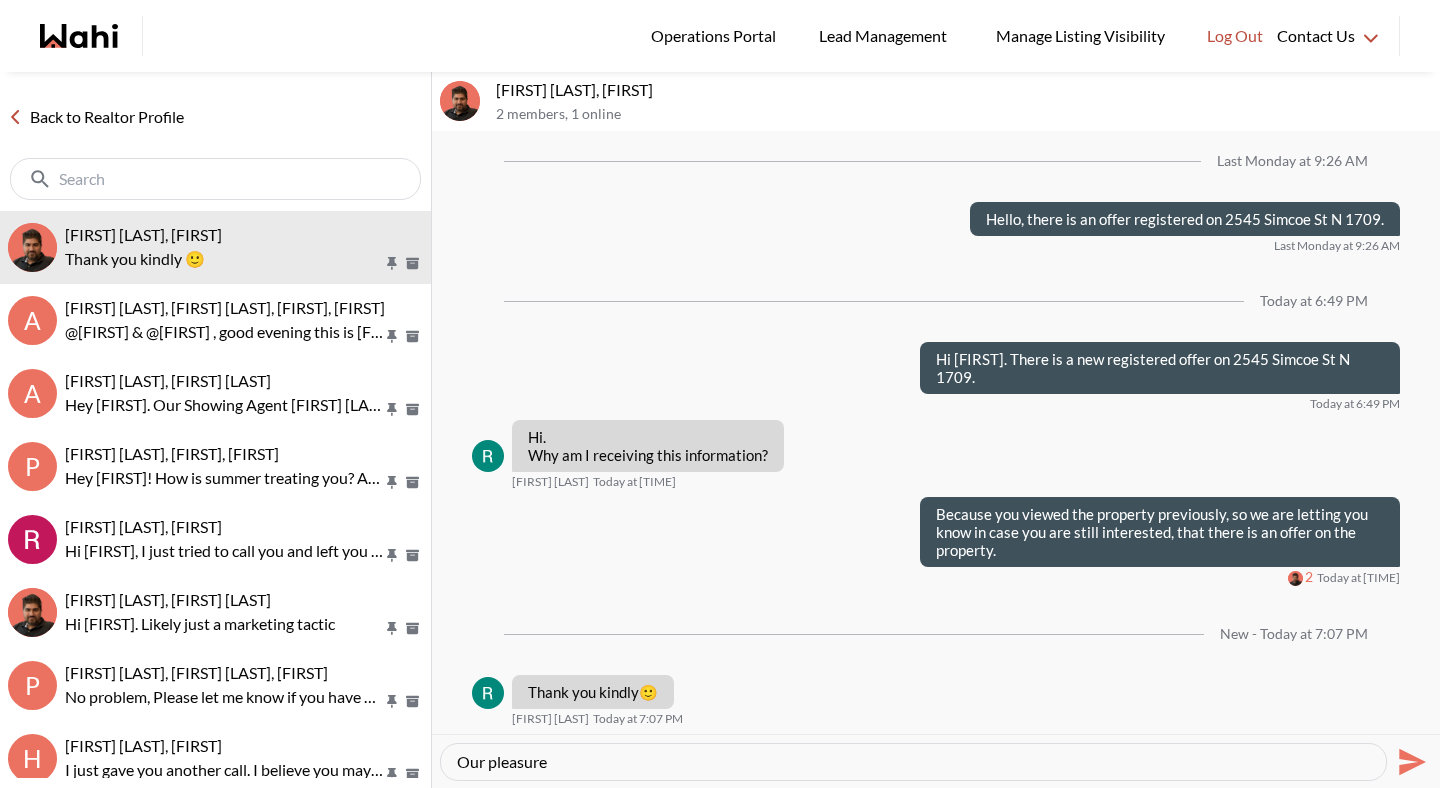 type on "Our pleasure." 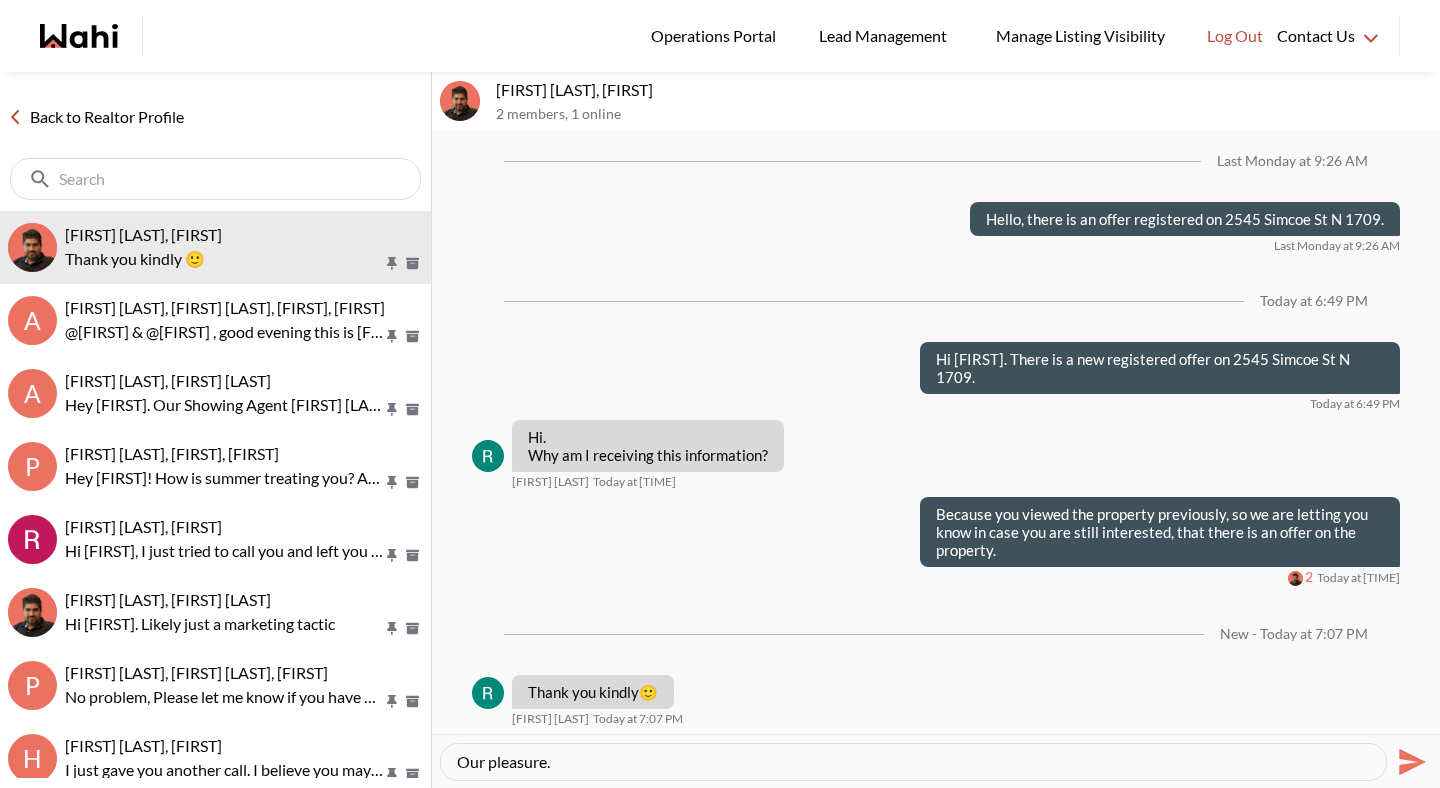 type 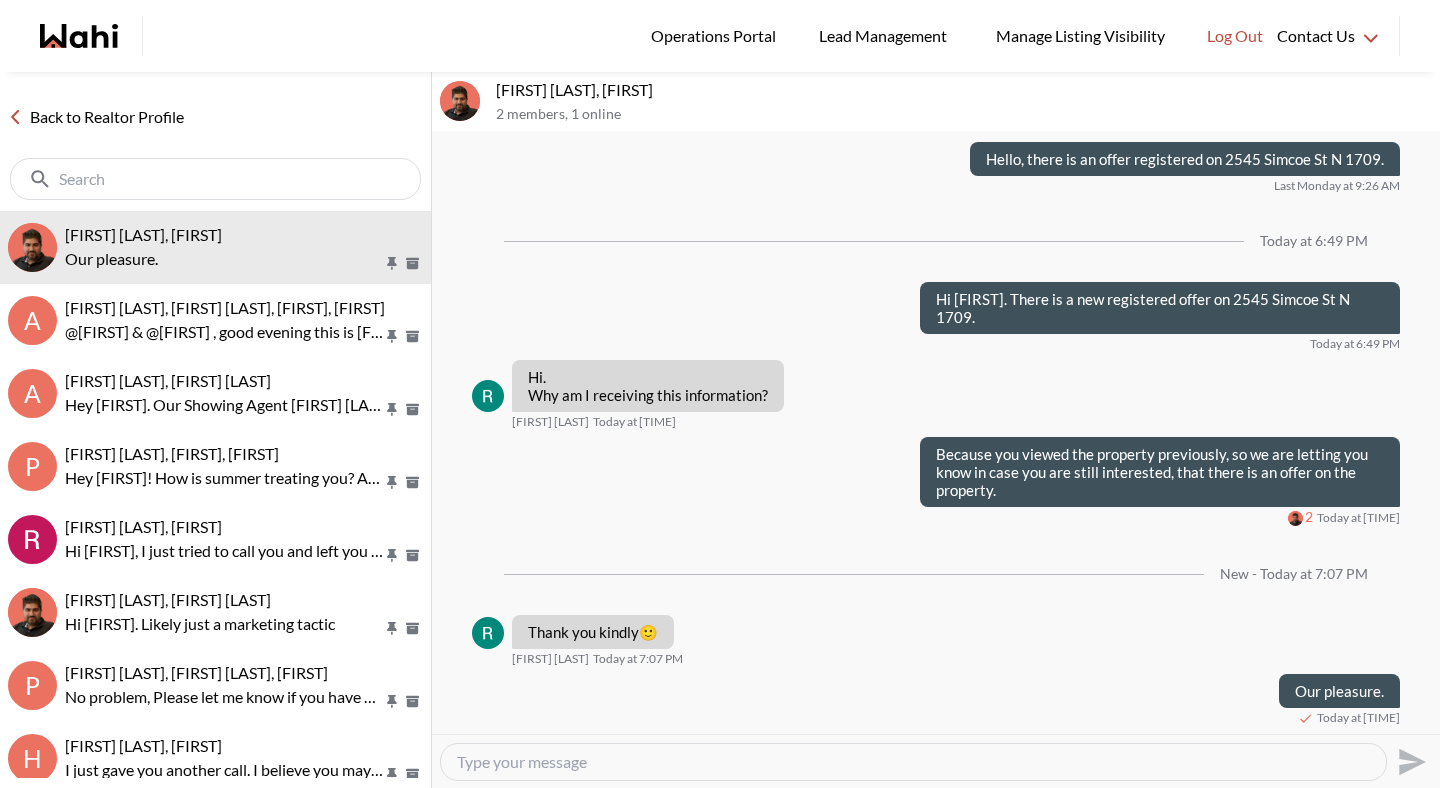 scroll, scrollTop: 2065, scrollLeft: 0, axis: vertical 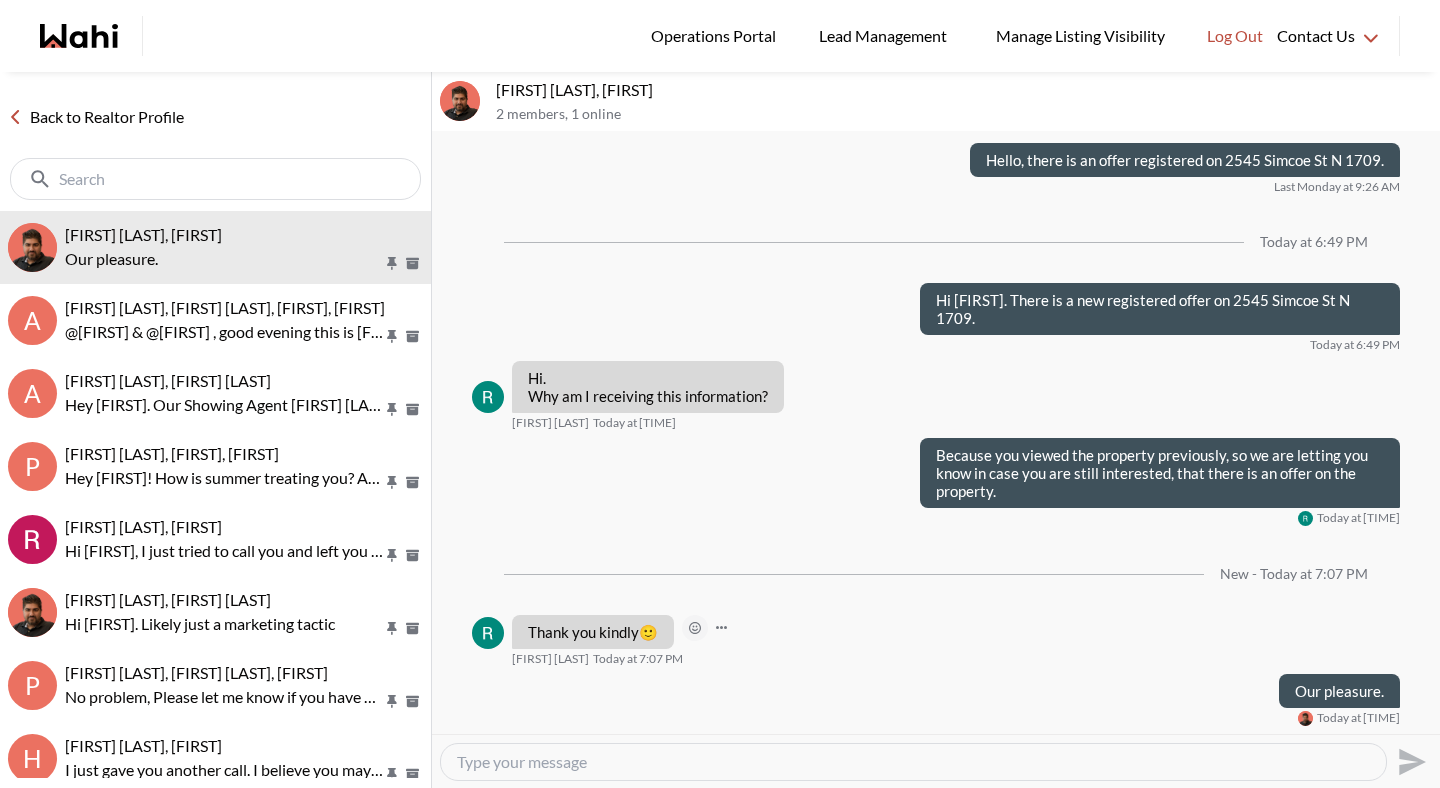 click 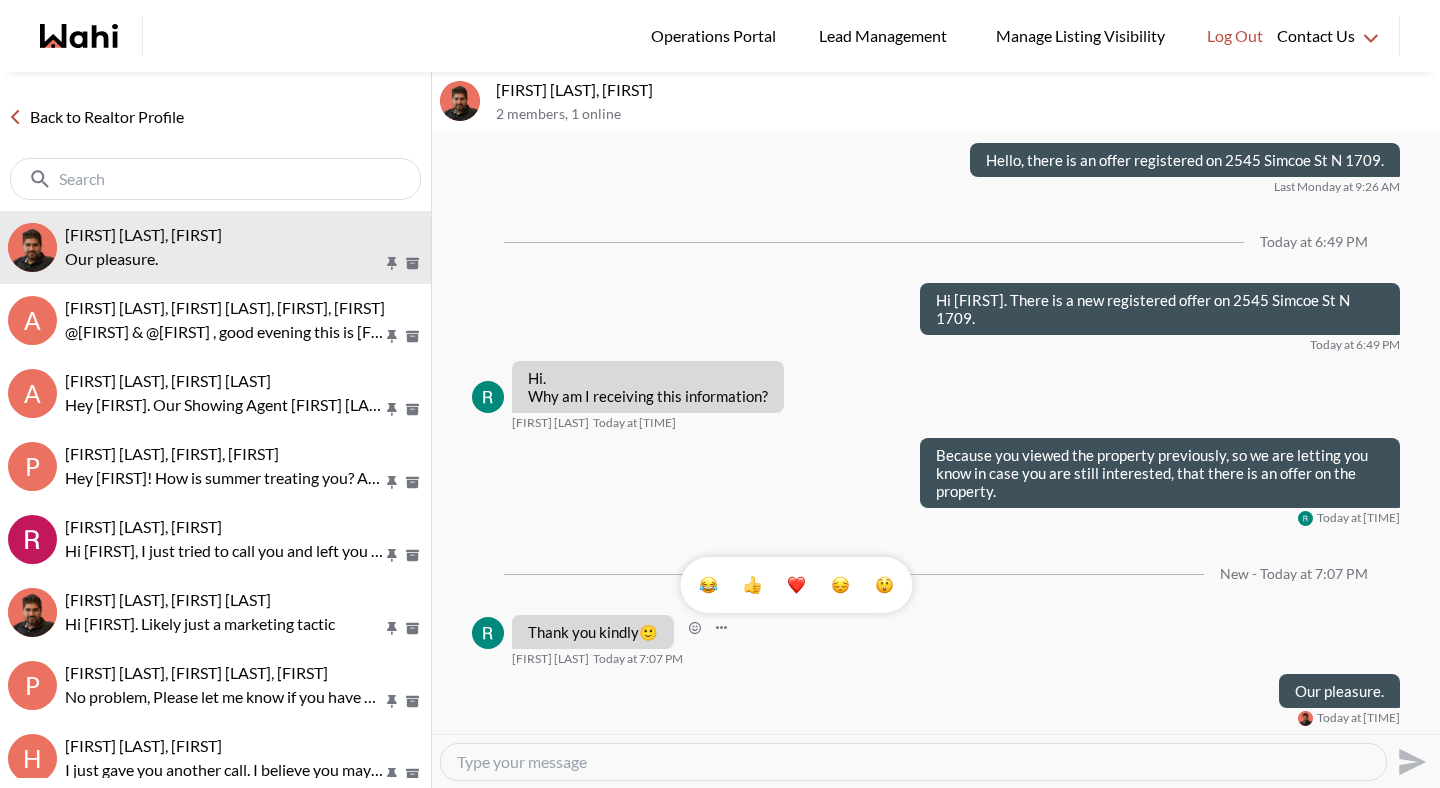 click at bounding box center (797, 585) 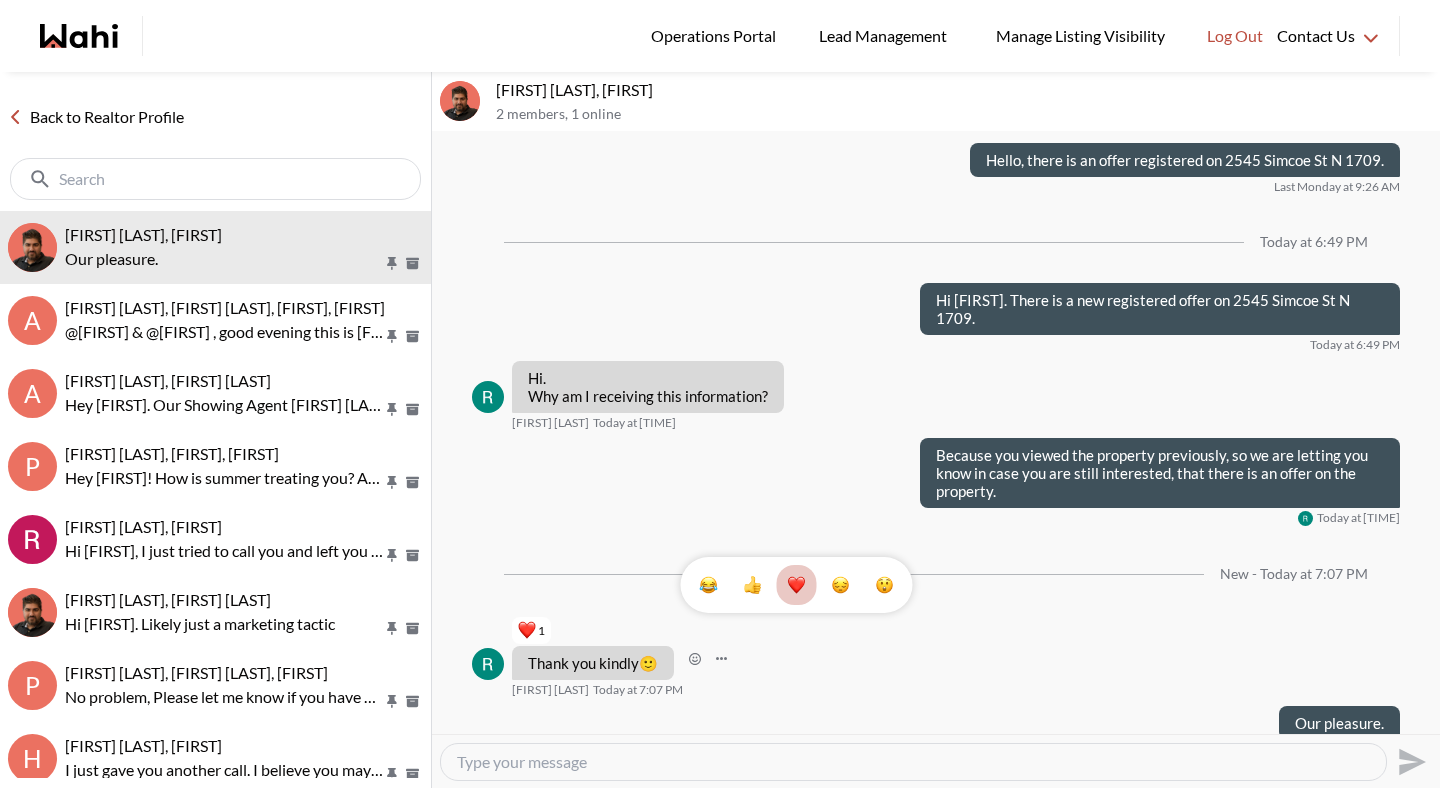 click on "Back to Realtor Profile" at bounding box center [96, 117] 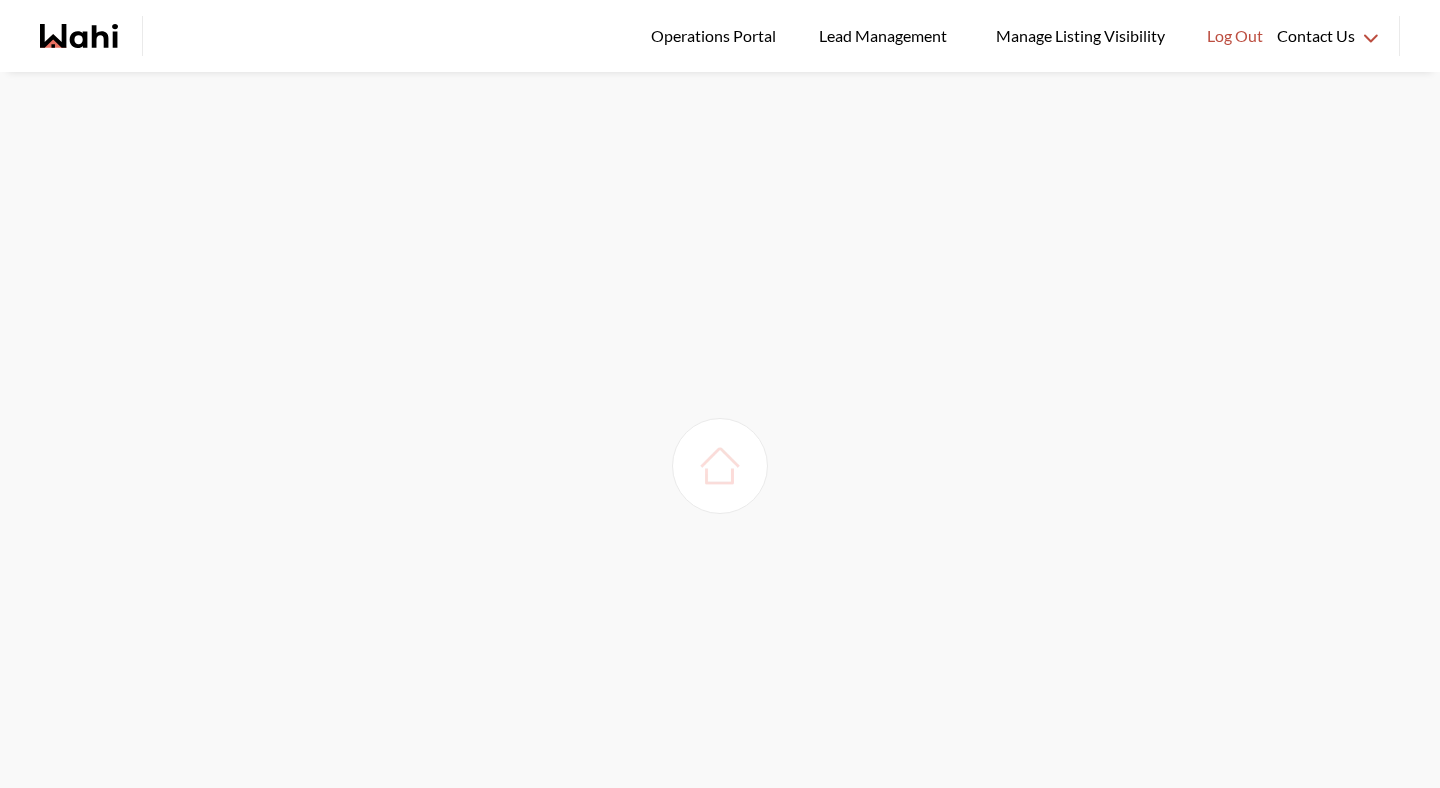 scroll, scrollTop: 0, scrollLeft: 0, axis: both 